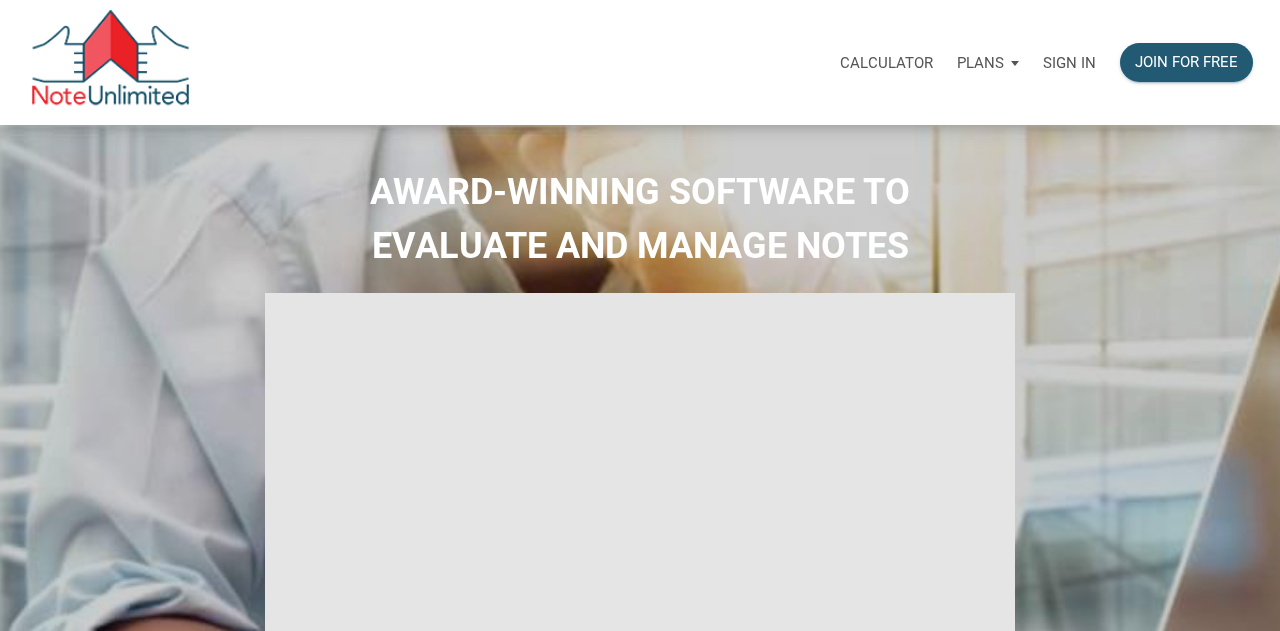 select 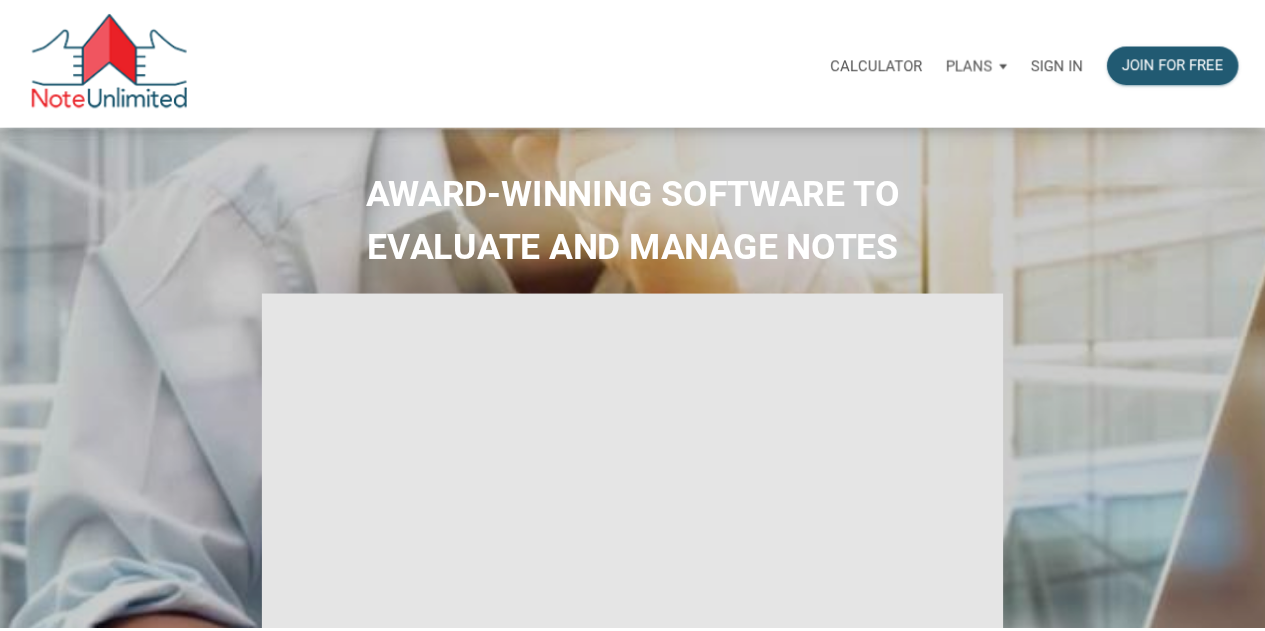 scroll, scrollTop: 0, scrollLeft: 0, axis: both 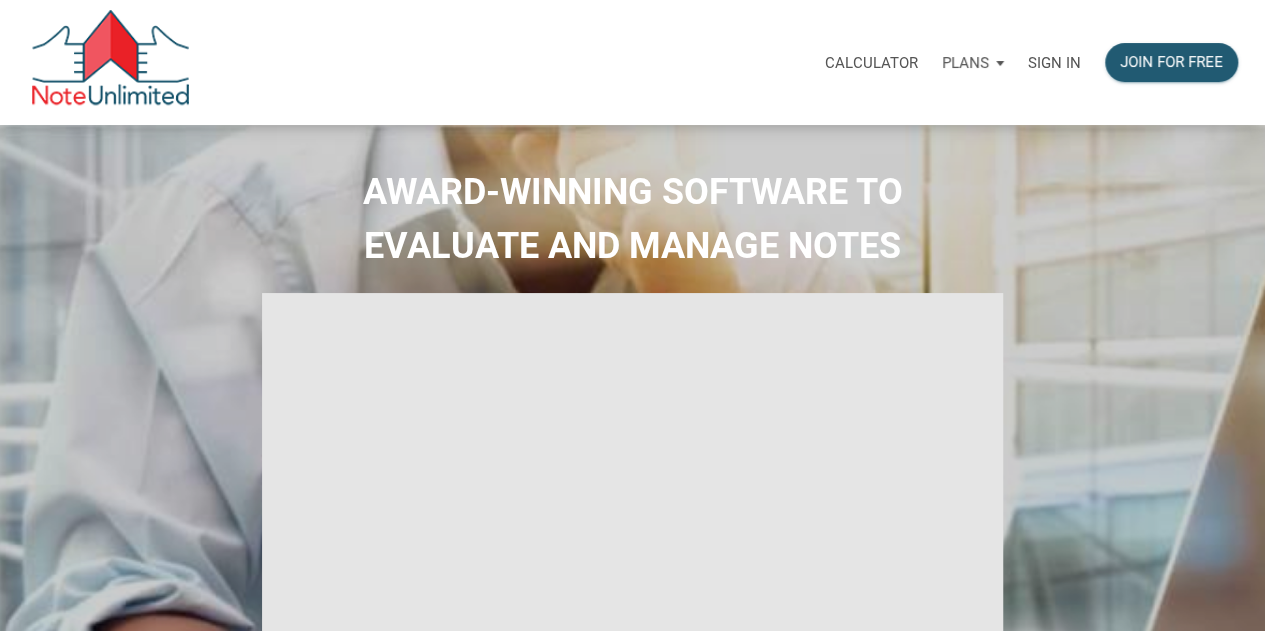 type on "Introduction to new features" 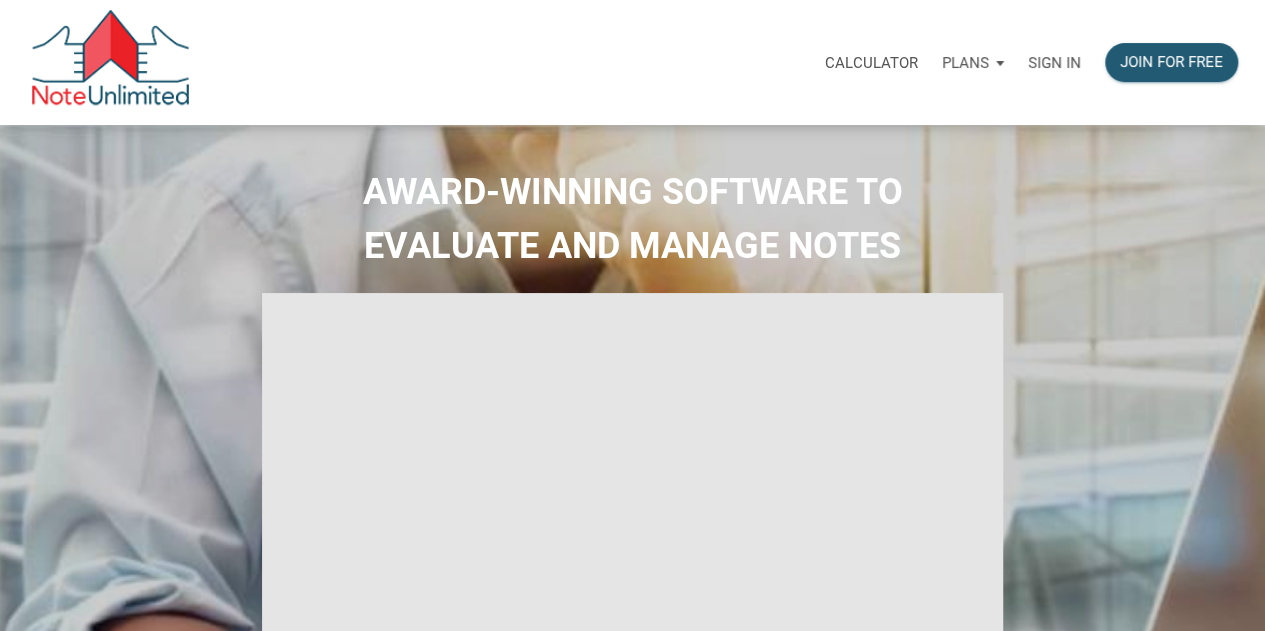 click on "Sign in" at bounding box center [1054, 63] 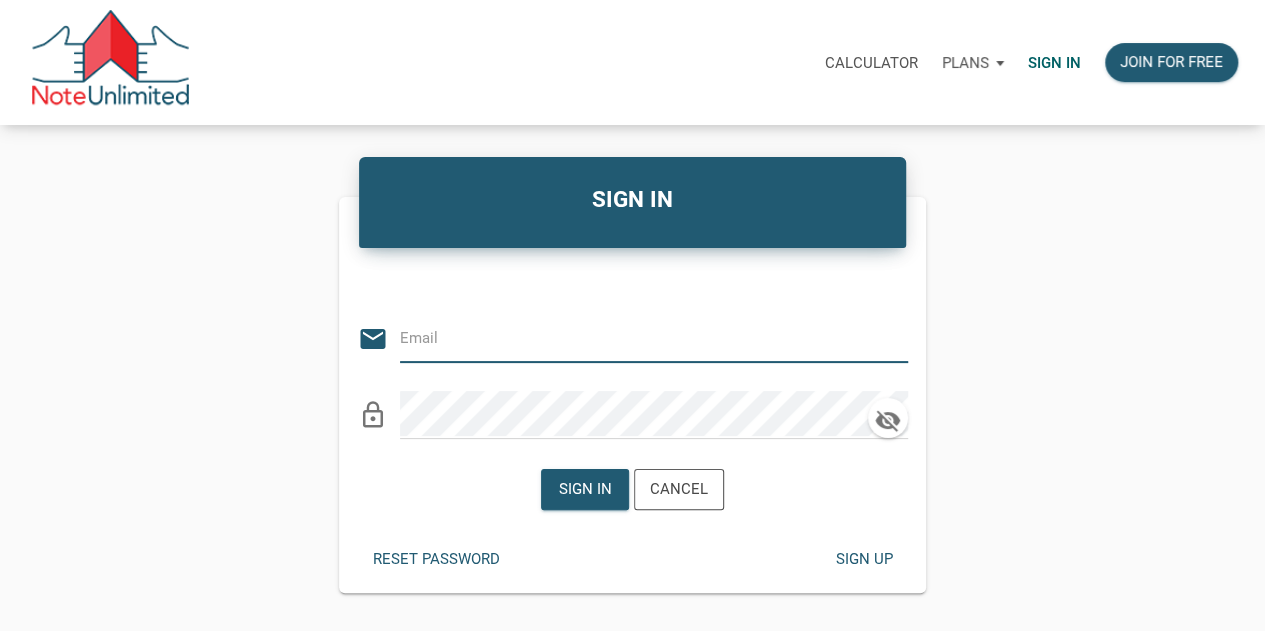 type on "libby@bluefroginvestors.com" 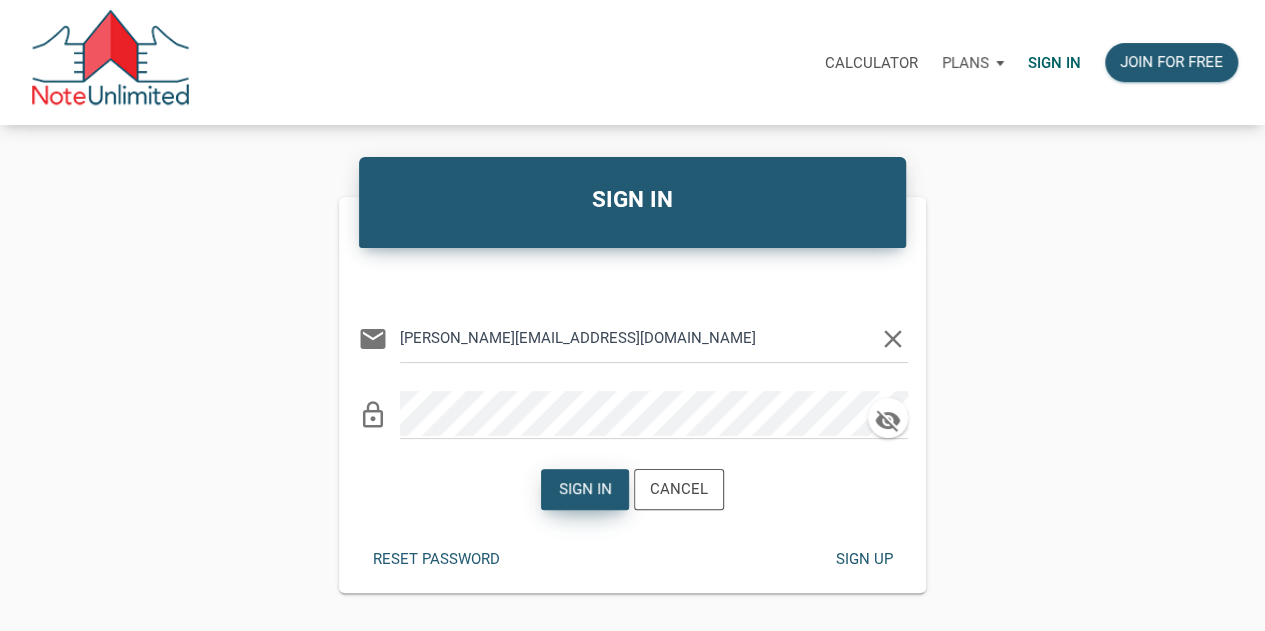 click on "Sign in" at bounding box center [585, 489] 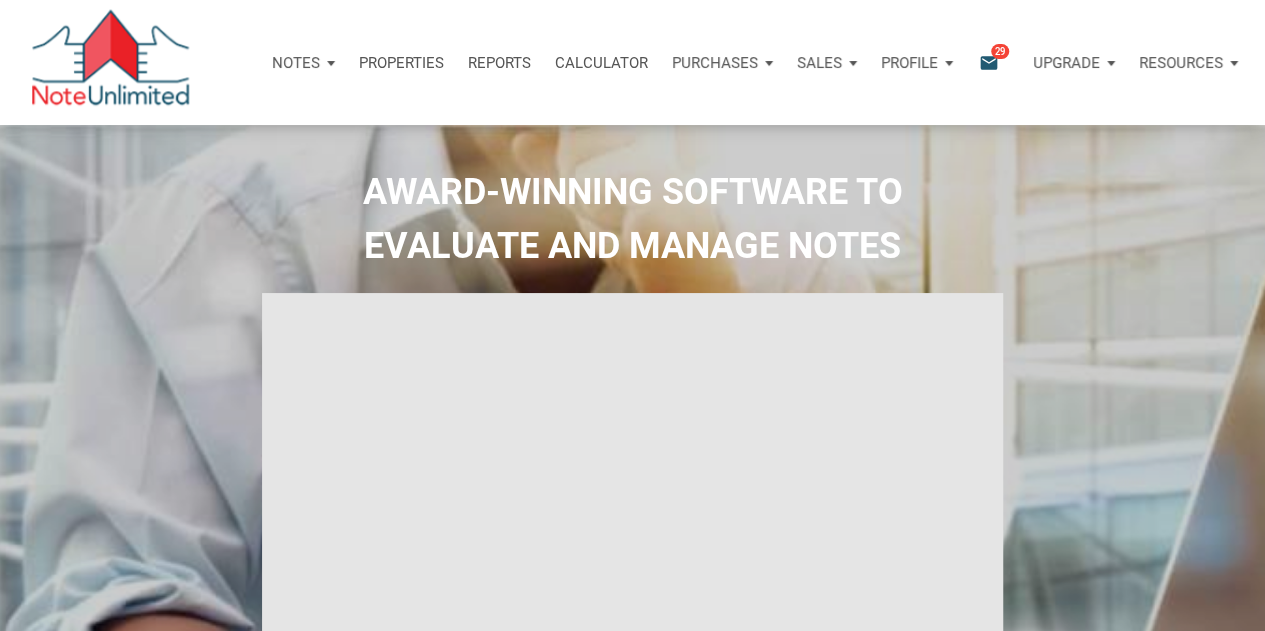 type on "Introduction to new features" 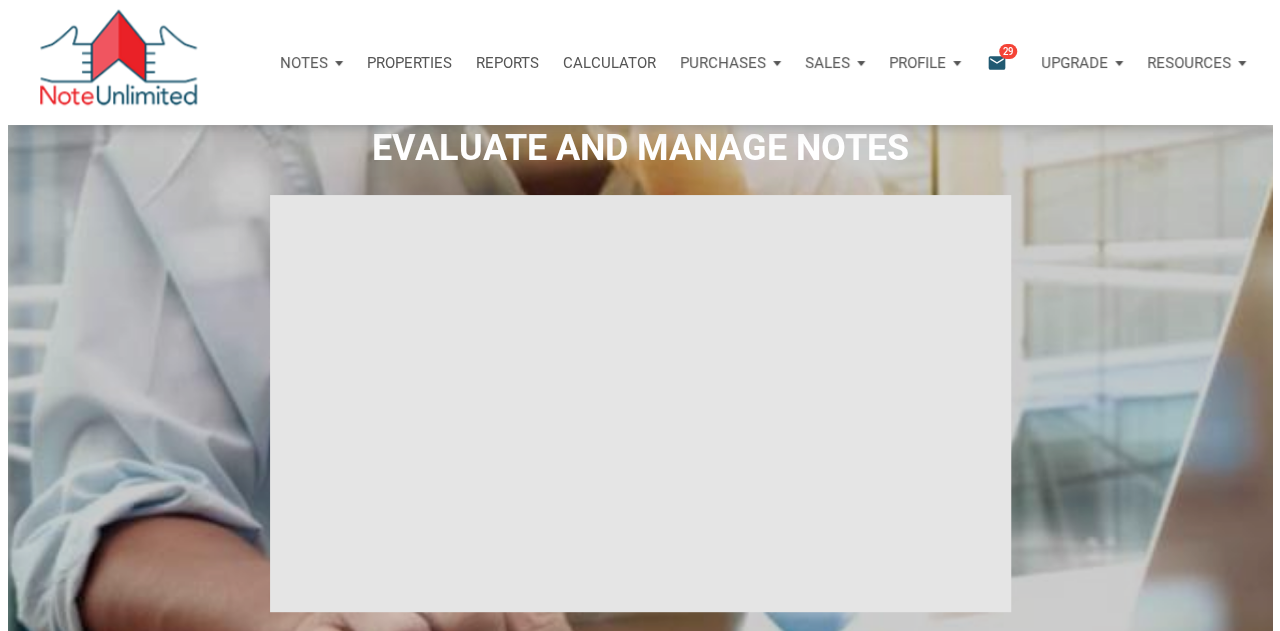 scroll, scrollTop: 0, scrollLeft: 0, axis: both 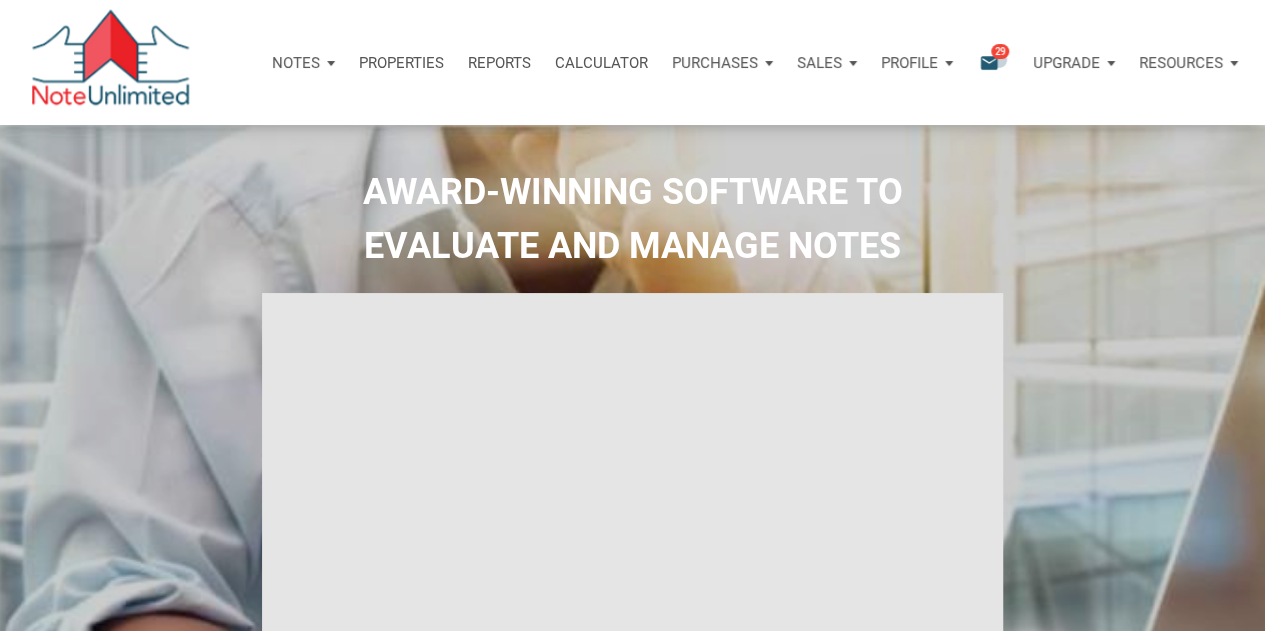 click on "29" at bounding box center (1000, 51) 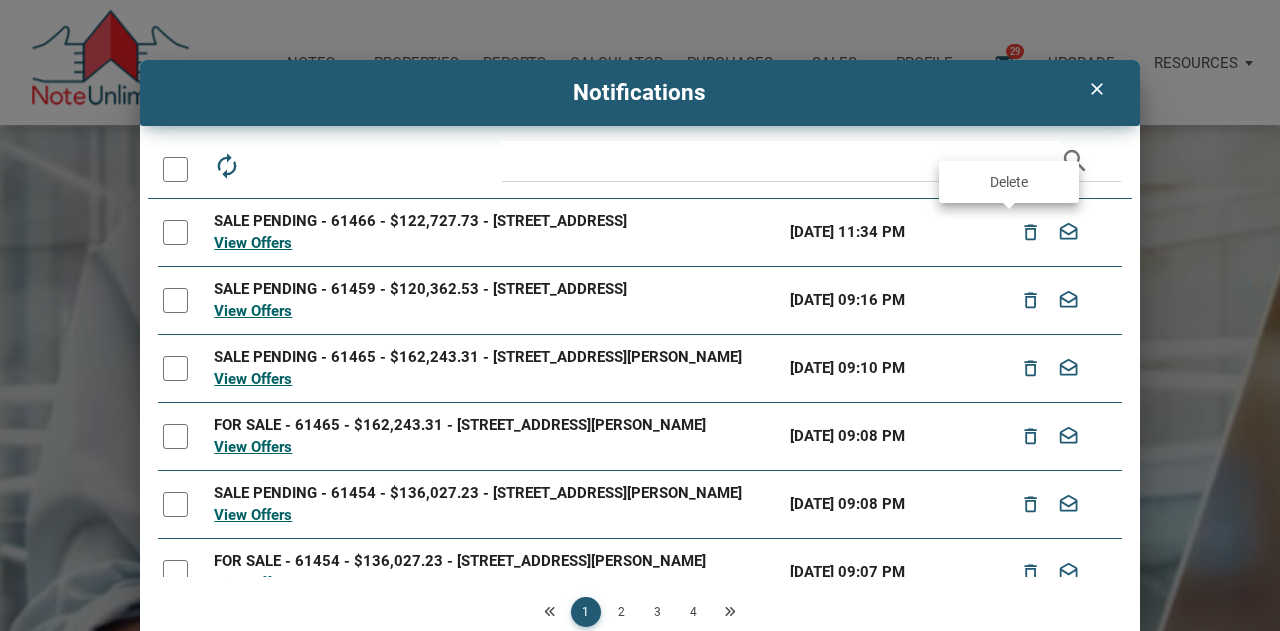 click on "delete_outline" at bounding box center (1031, 232) 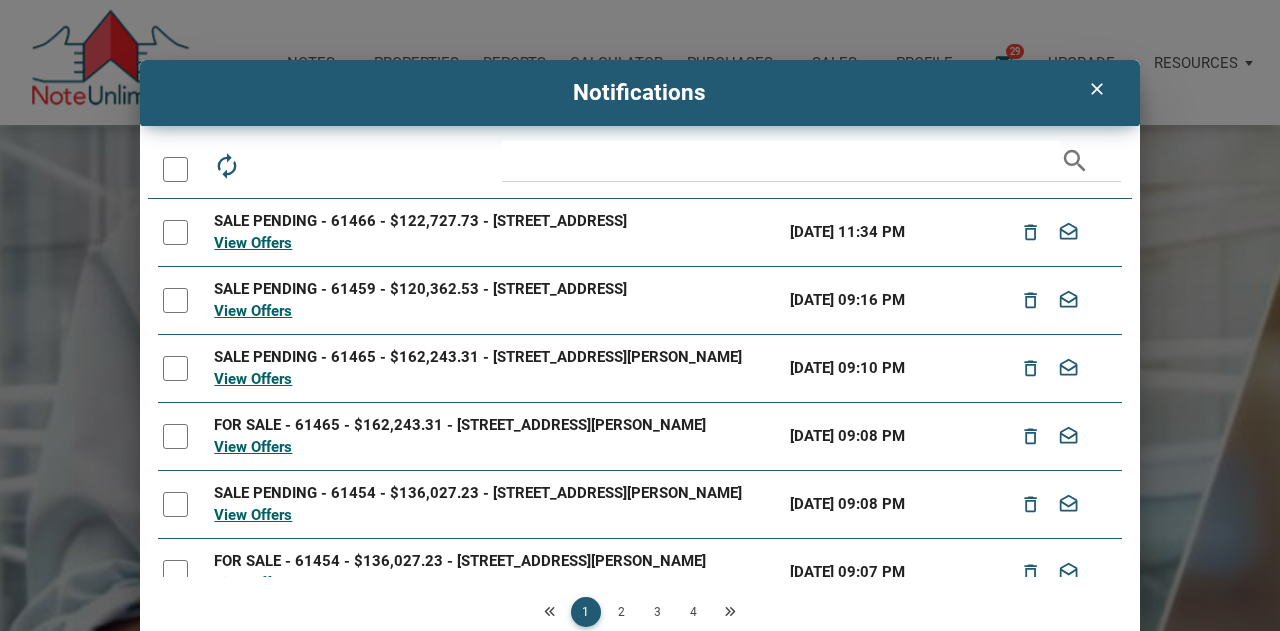 click on "Notes    Dashboard   Transactions  Properties   Reports   Calculator   Purchases   Offers  Orders  Sales   Offers  Orders  Profile    Settings  Logout  Notifications   email   29     Upgrade    Personal Business Resources    Download notes template csv   Download NOD template csv file   Download notes payments template csv file   Download properties template csv  clear   Notifications     autorenew   delete_outline   drafts    email    search           SALE PENDING - 61466 - $122,727.73 - 350 South Vine Street, Indianapolis, IN, 46241 View Offers 07/01/2025 11:34 PM delete_outline   drafts       SALE PENDING - 61459 - $120,362.53 - 2205 7th Street, Columbus, IN, 47201 View Offers 07/01/2025 09:16 PM delete_outline   drafts       SALE PENDING - 61465 - $162,243.31 - 3529 North Maura Lane, Indianapolis, IN, 46235 View Offers 07/01/2025 09:10 PM delete_outline   drafts       FOR SALE - 61465 - $162,243.31 - 3529 North Maura Lane, Indianapolis, IN, 46235 View Offers 07/01/2025 09:08 PM delete_outline   drafts" at bounding box center [640, 1556] 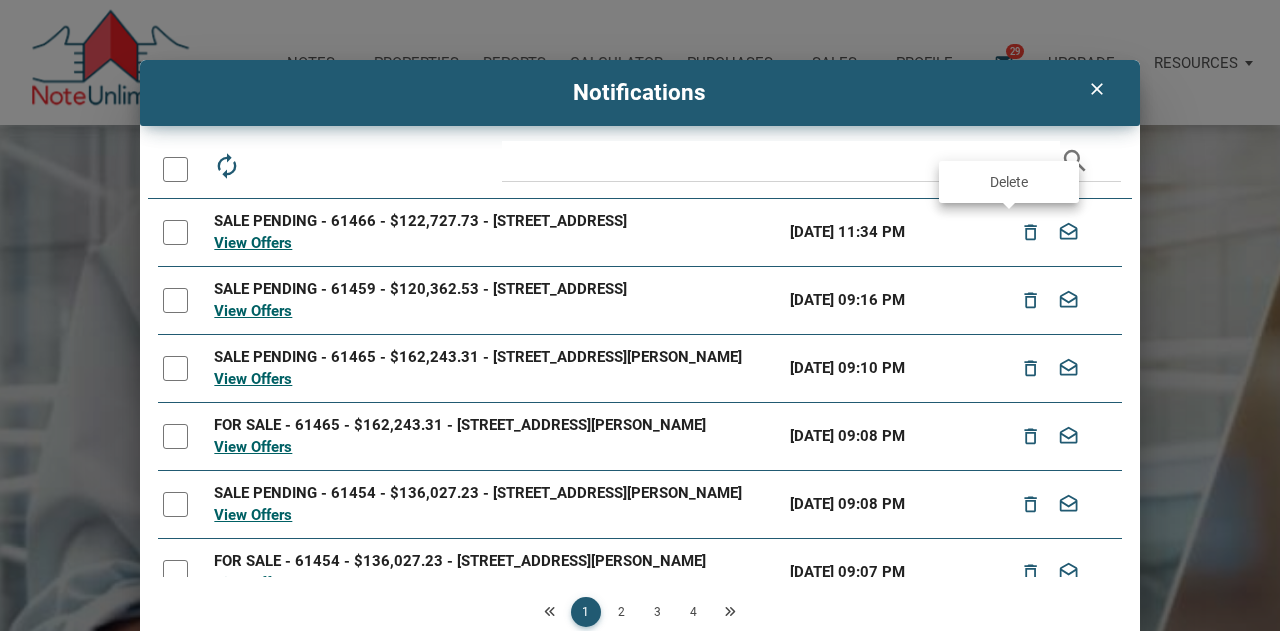 click on "delete_outline" at bounding box center (1031, 232) 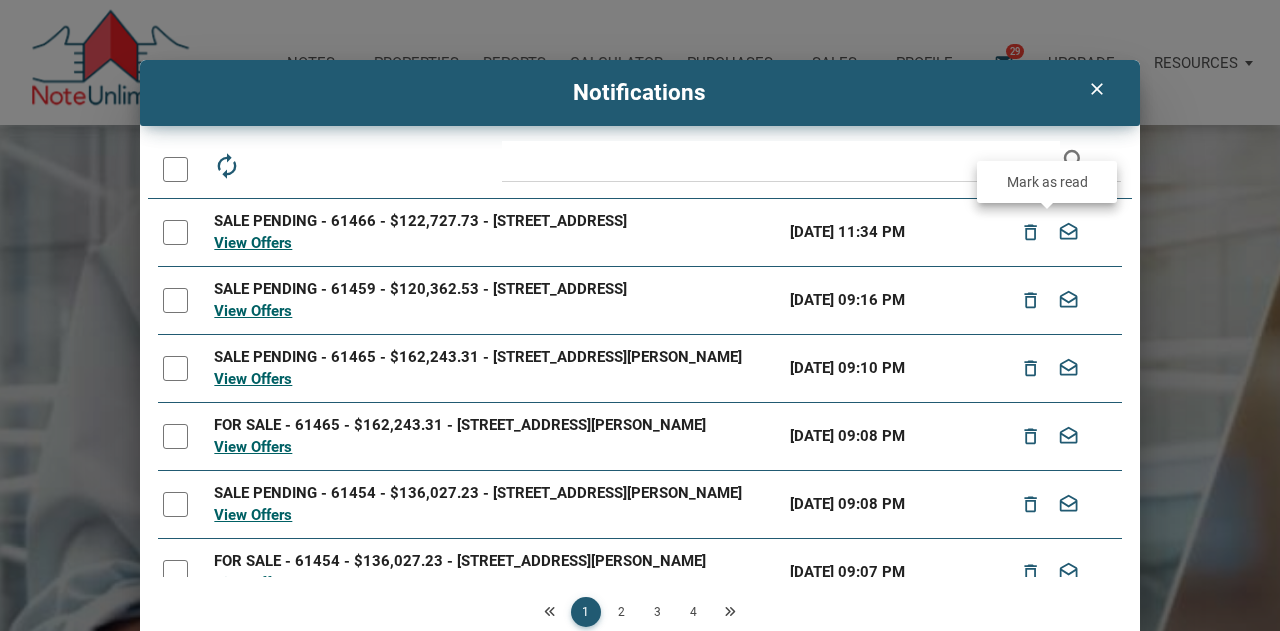 click on "drafts" at bounding box center [1068, 232] 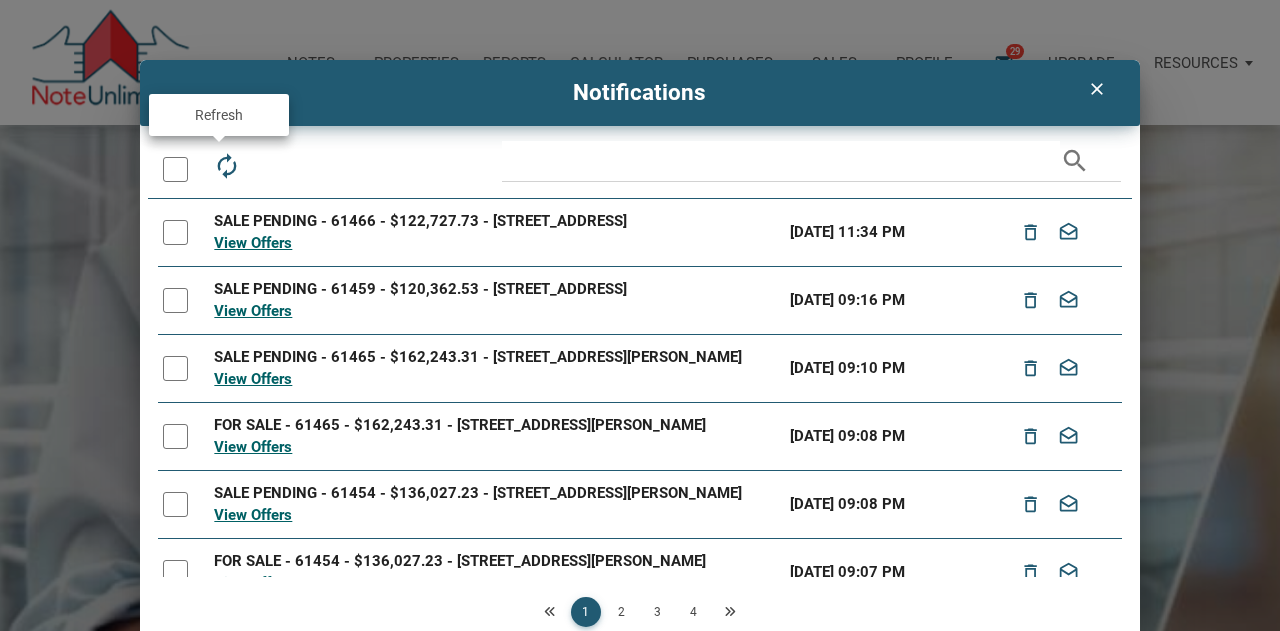 click on "autorenew" at bounding box center [227, 166] 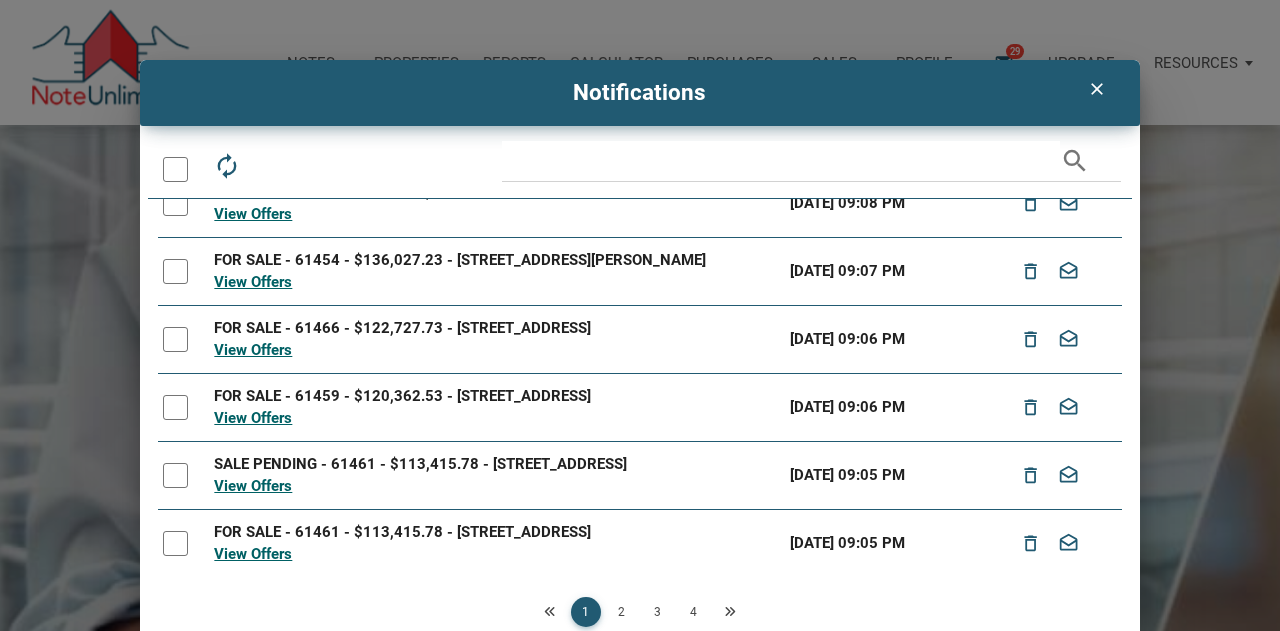 scroll, scrollTop: 340, scrollLeft: 0, axis: vertical 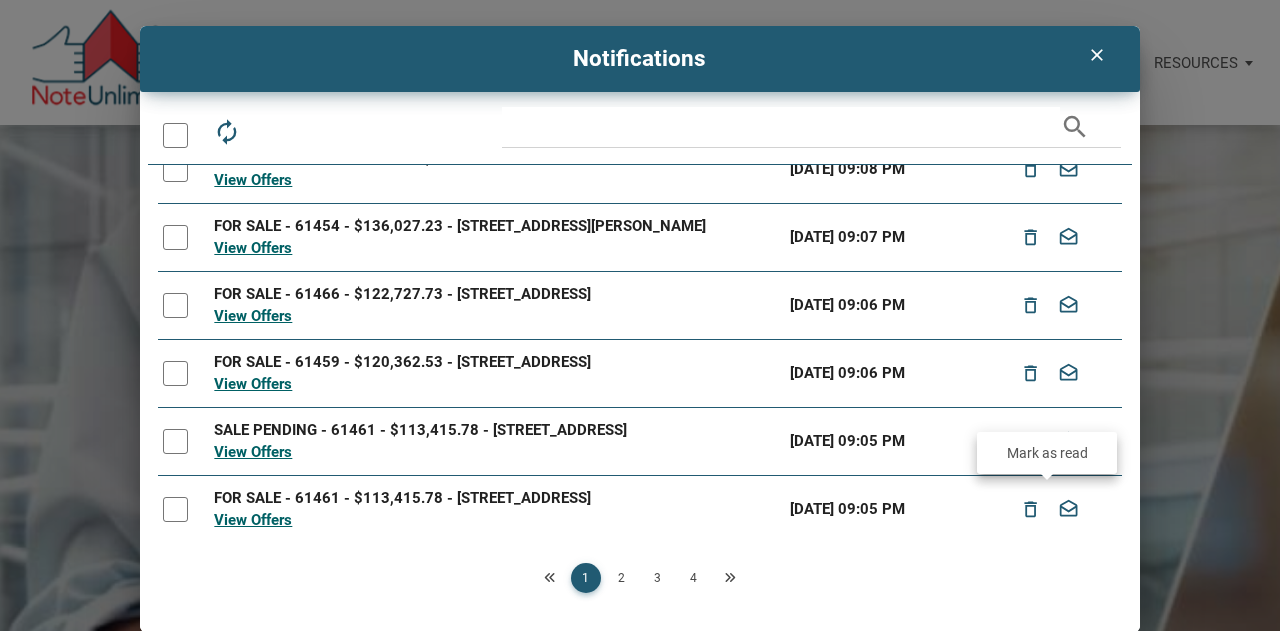 click on "drafts" at bounding box center [1068, 509] 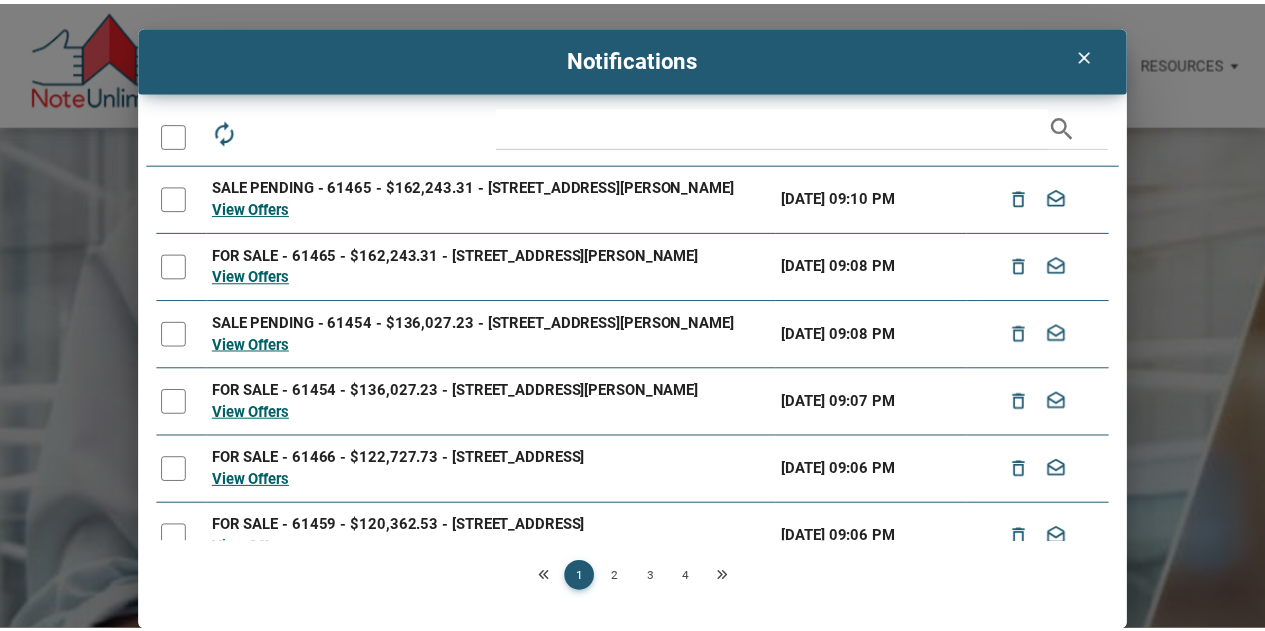 scroll, scrollTop: 0, scrollLeft: 0, axis: both 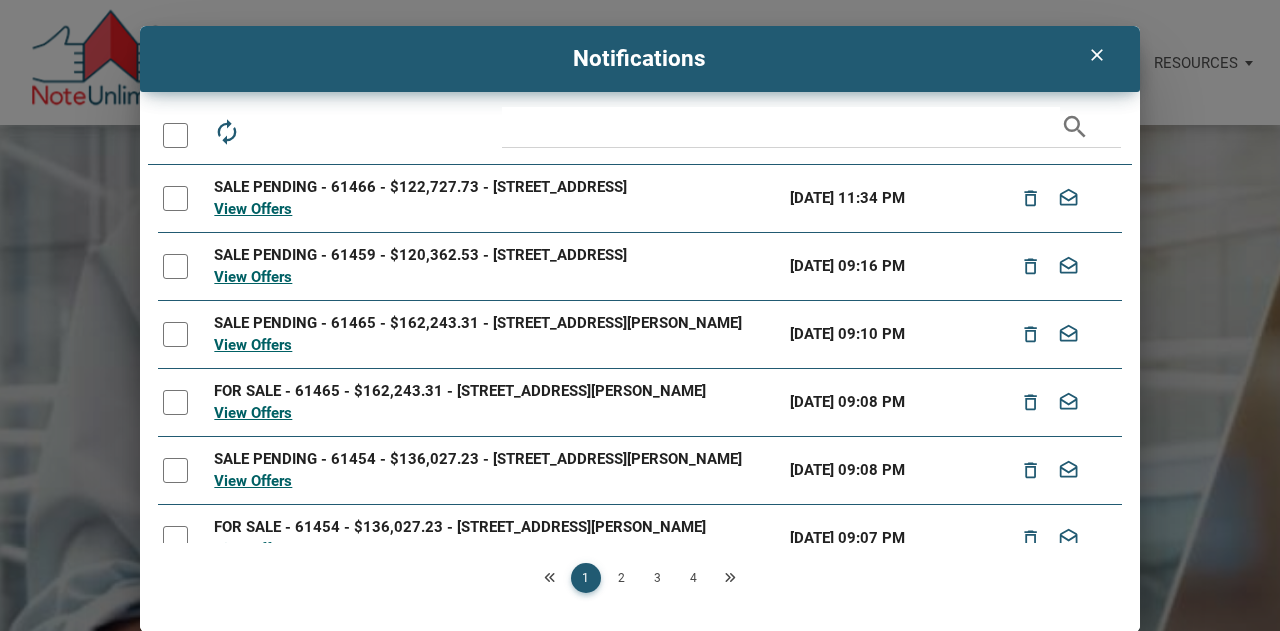click on "clear" at bounding box center [1097, 55] 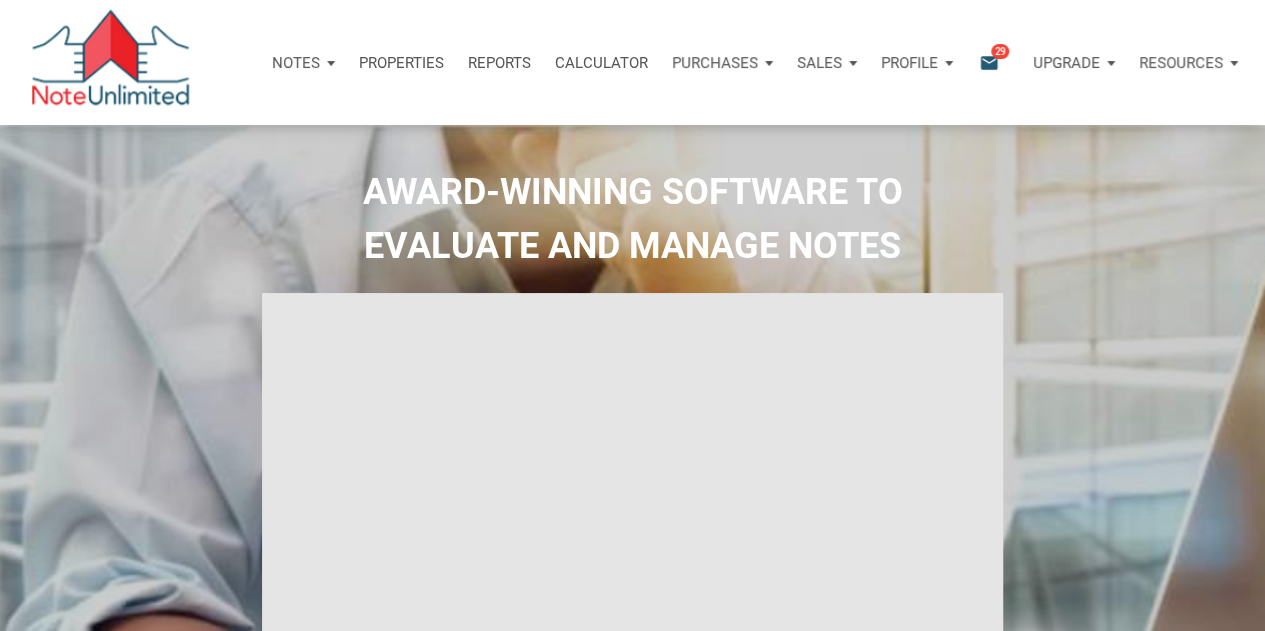 click on "Properties" at bounding box center (401, 63) 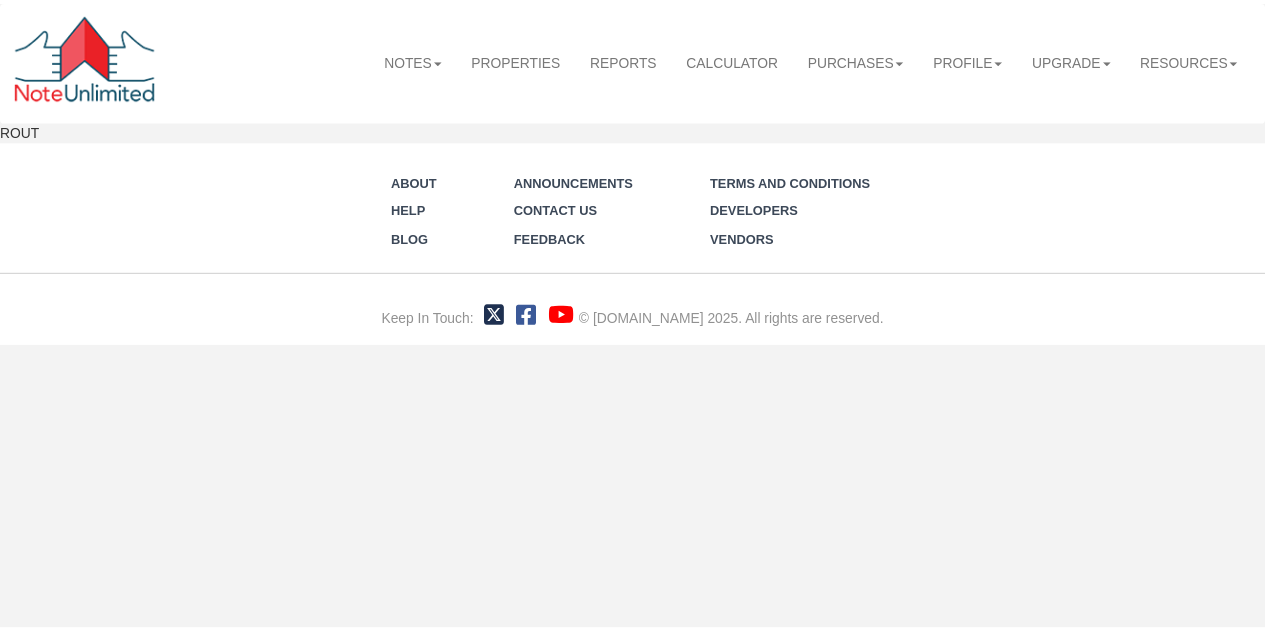 scroll, scrollTop: 0, scrollLeft: 0, axis: both 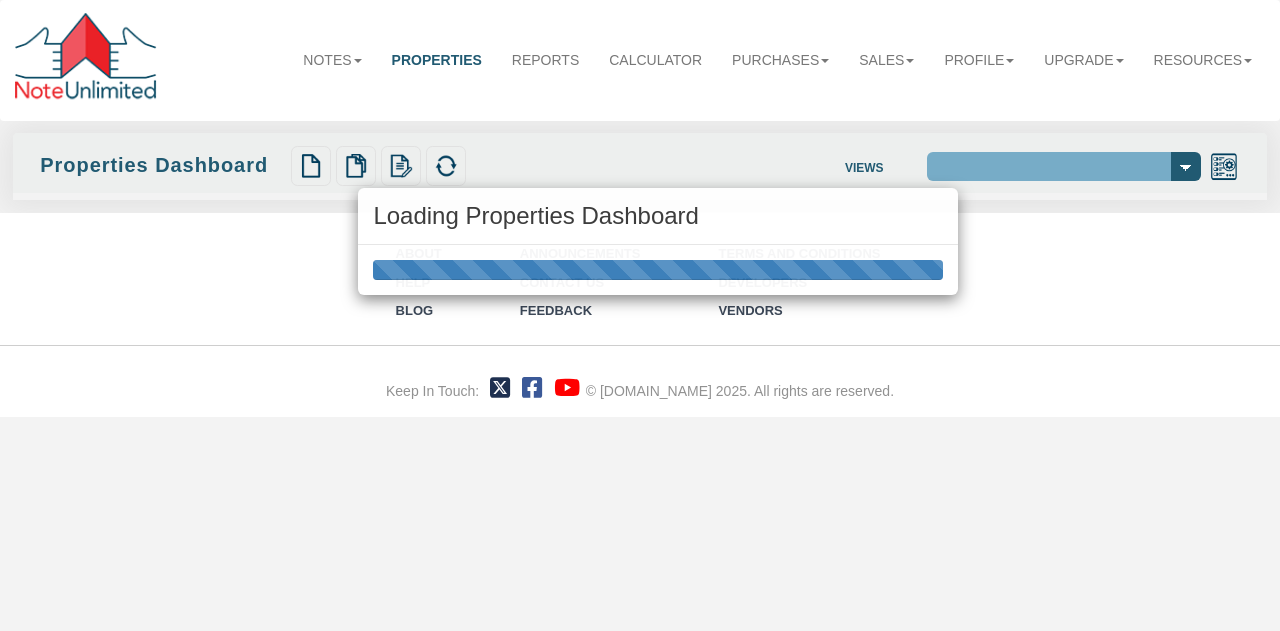 select on "138" 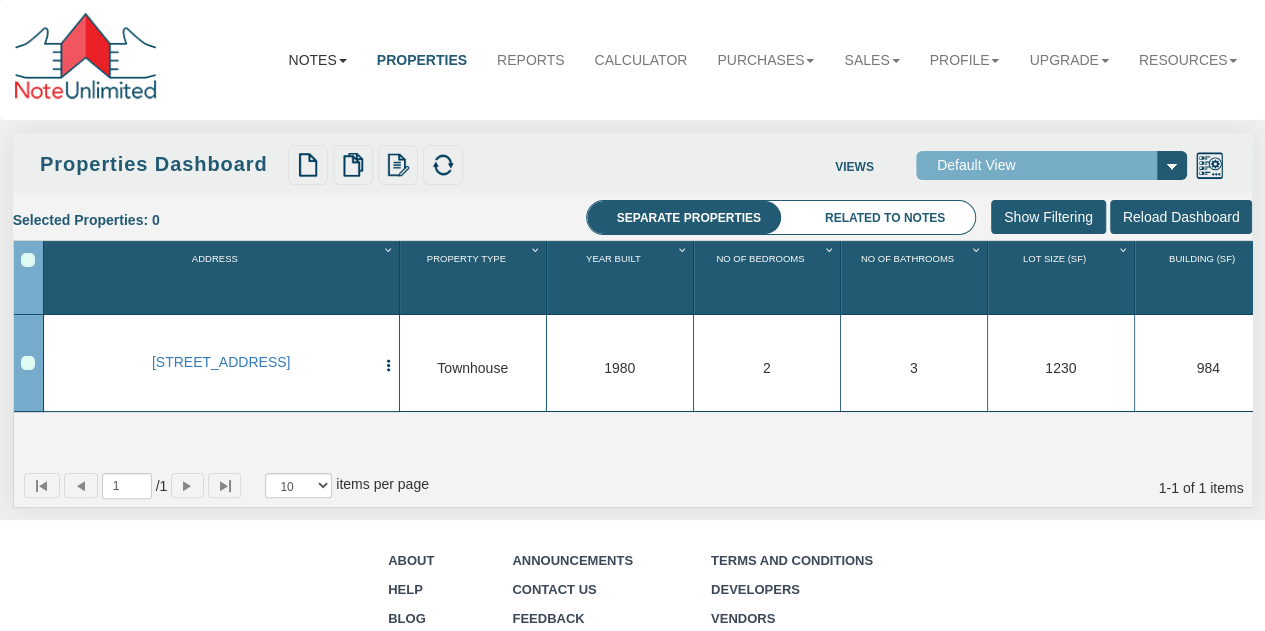 click on "Notes" at bounding box center (317, 60) 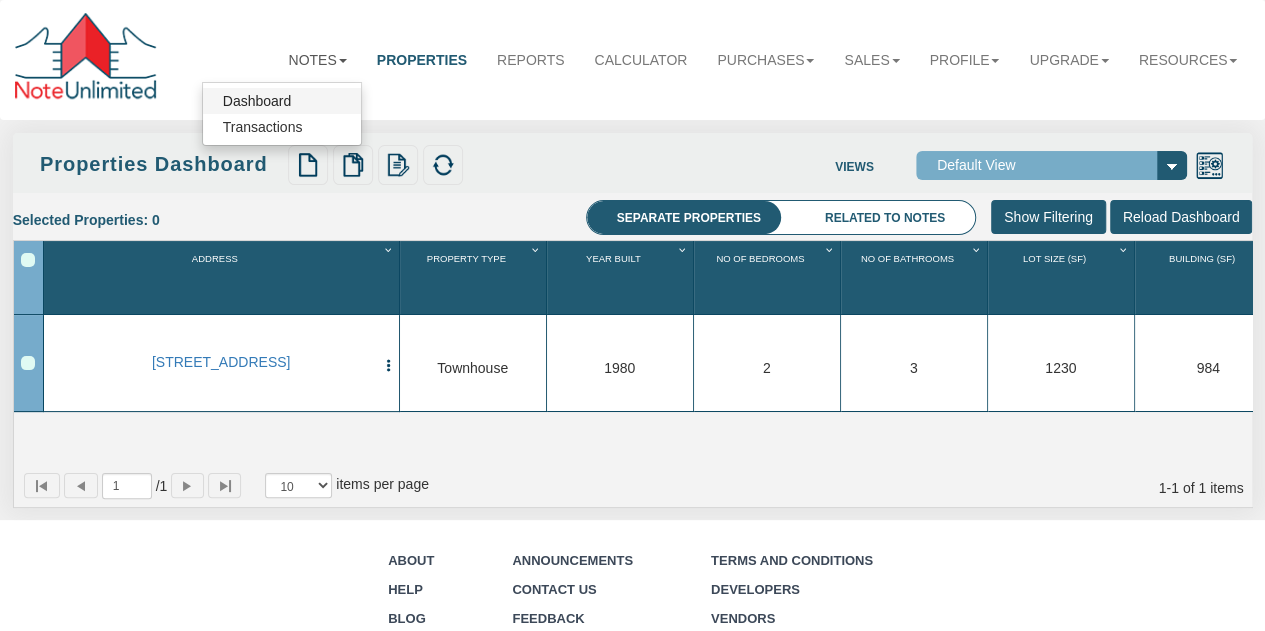 click on "Dashboard" at bounding box center (282, 101) 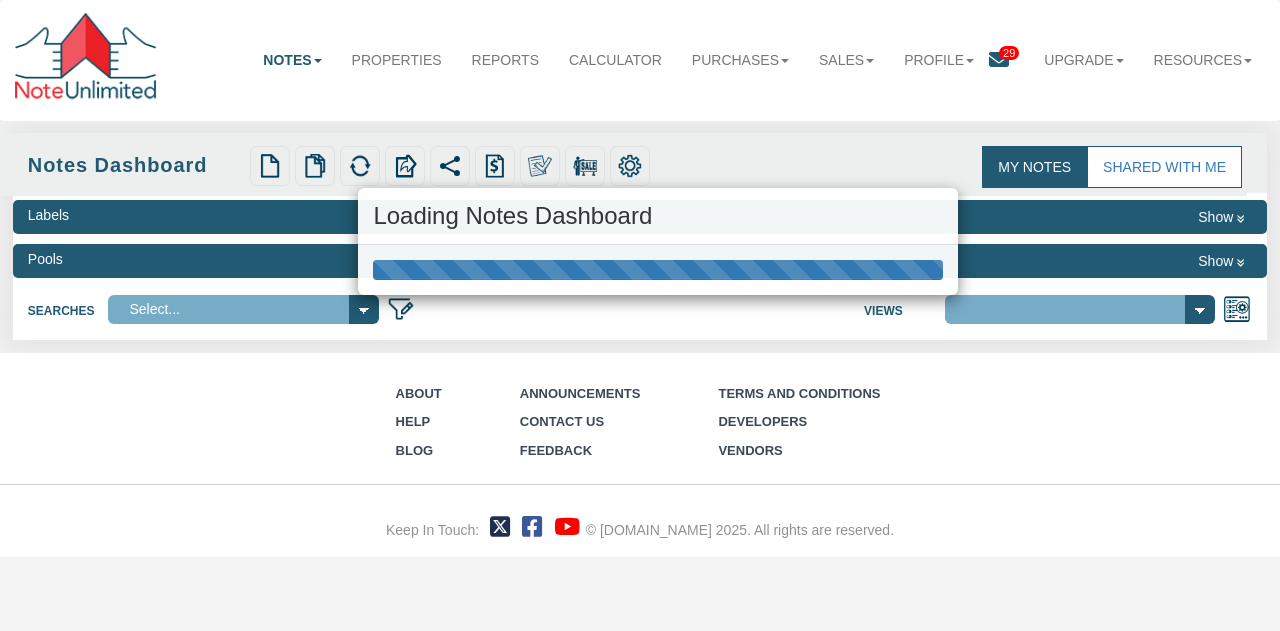 select on "316" 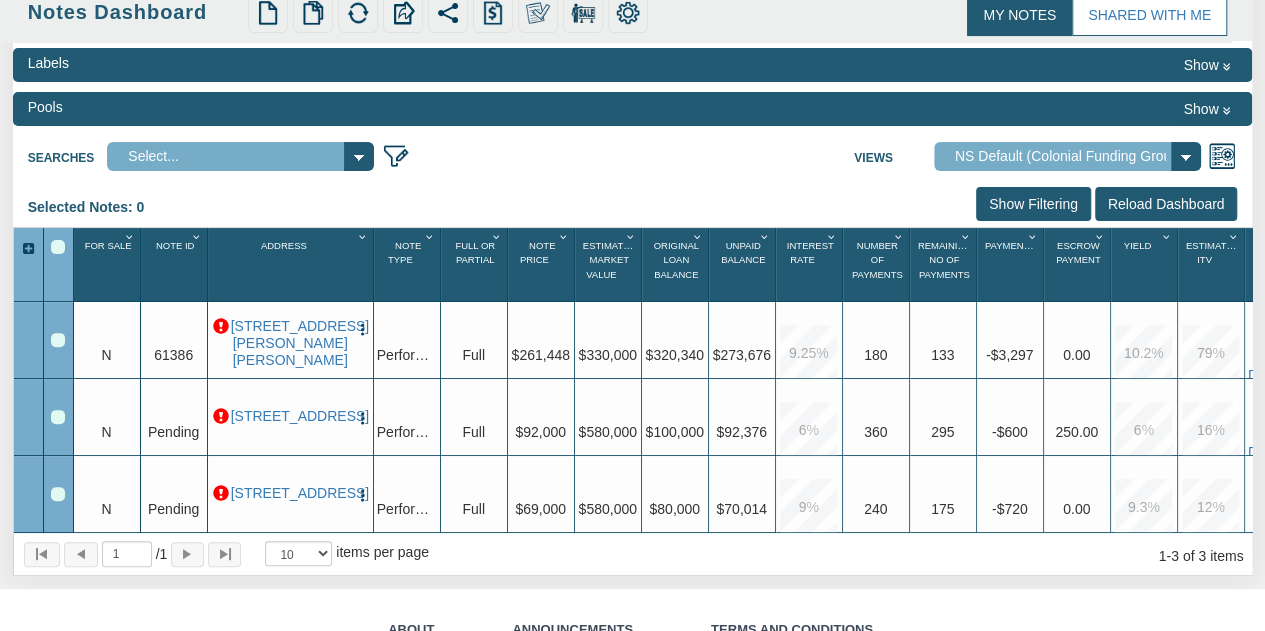 scroll, scrollTop: 158, scrollLeft: 0, axis: vertical 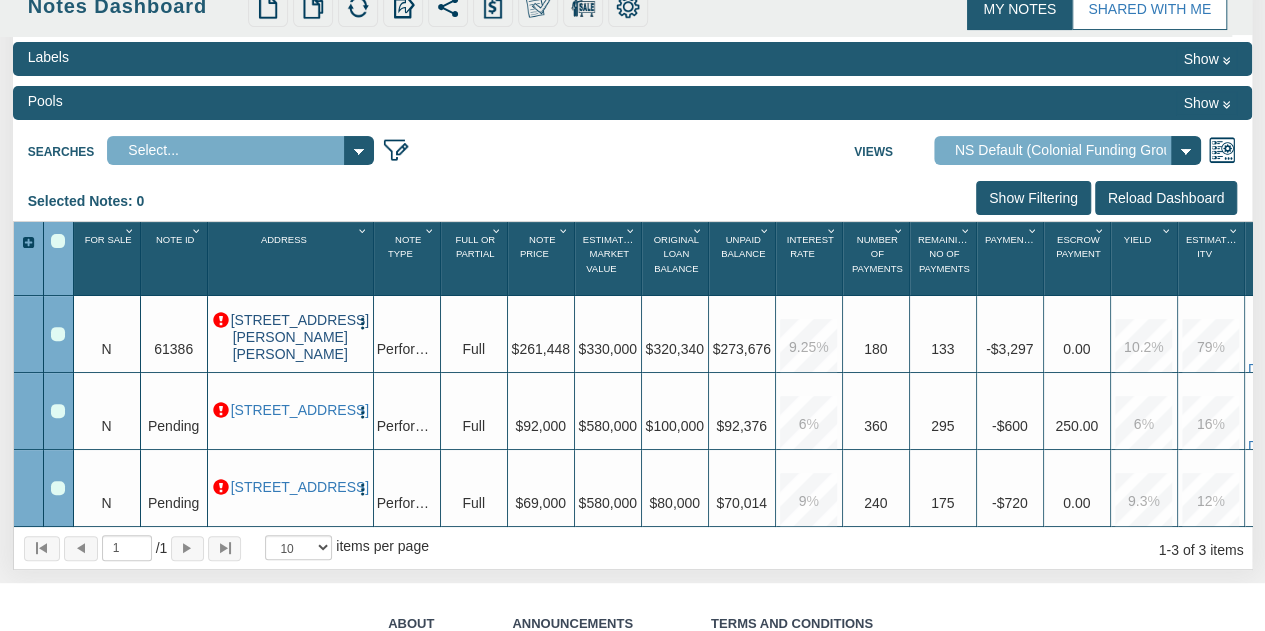 click on "[STREET_ADDRESS][PERSON_NAME][PERSON_NAME]" at bounding box center [290, 337] 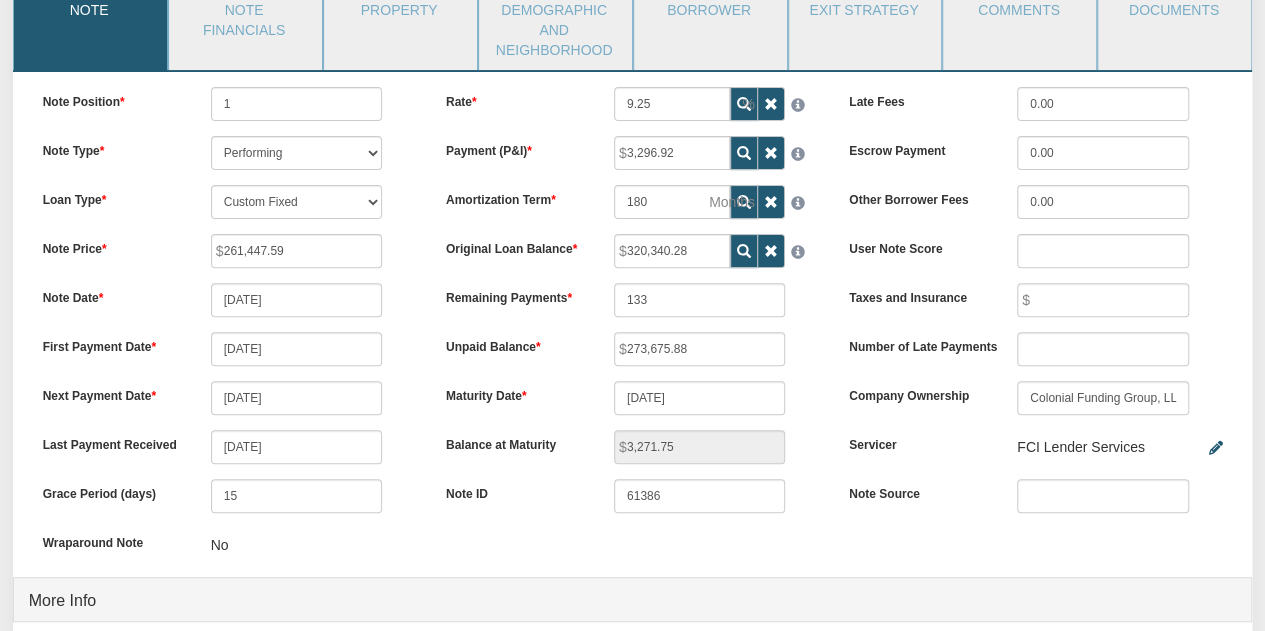scroll, scrollTop: 0, scrollLeft: 0, axis: both 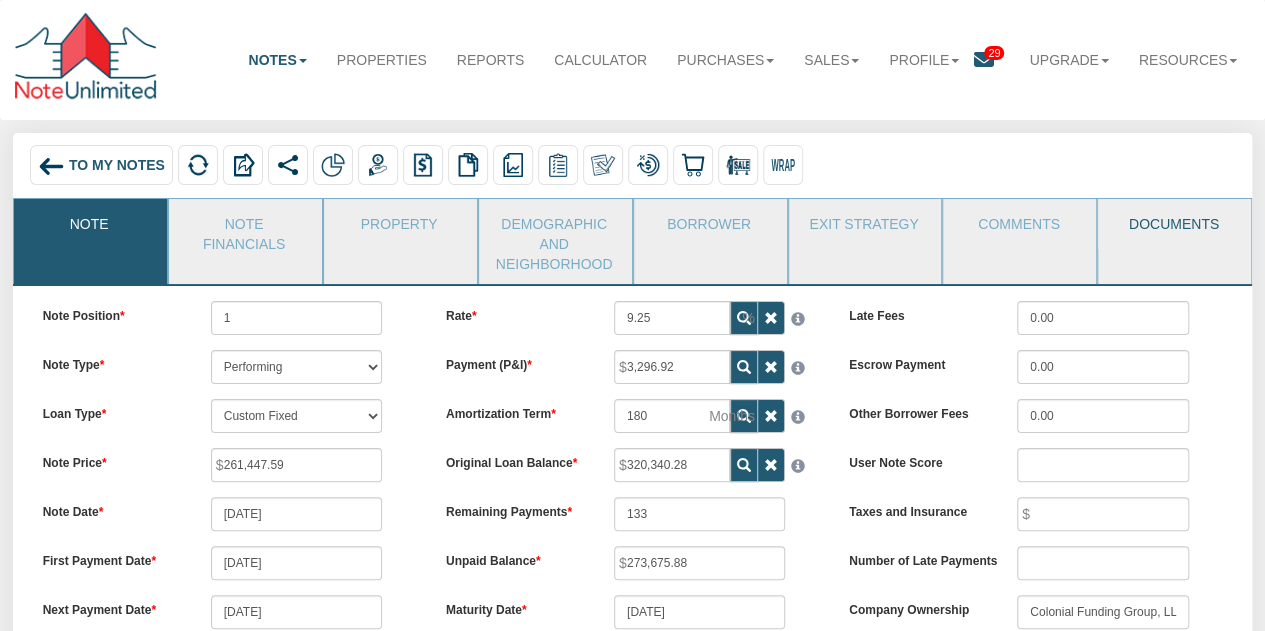 click on "Documents" at bounding box center [1173, 224] 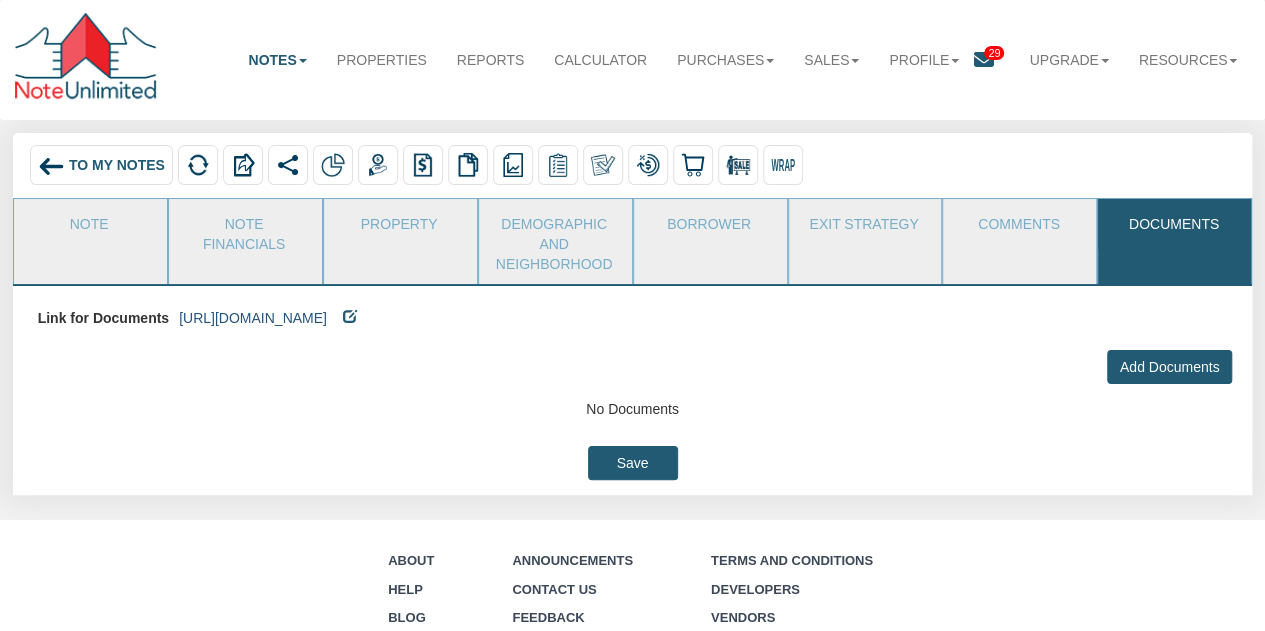 click on "[URL][DOMAIN_NAME]" at bounding box center (253, 318) 